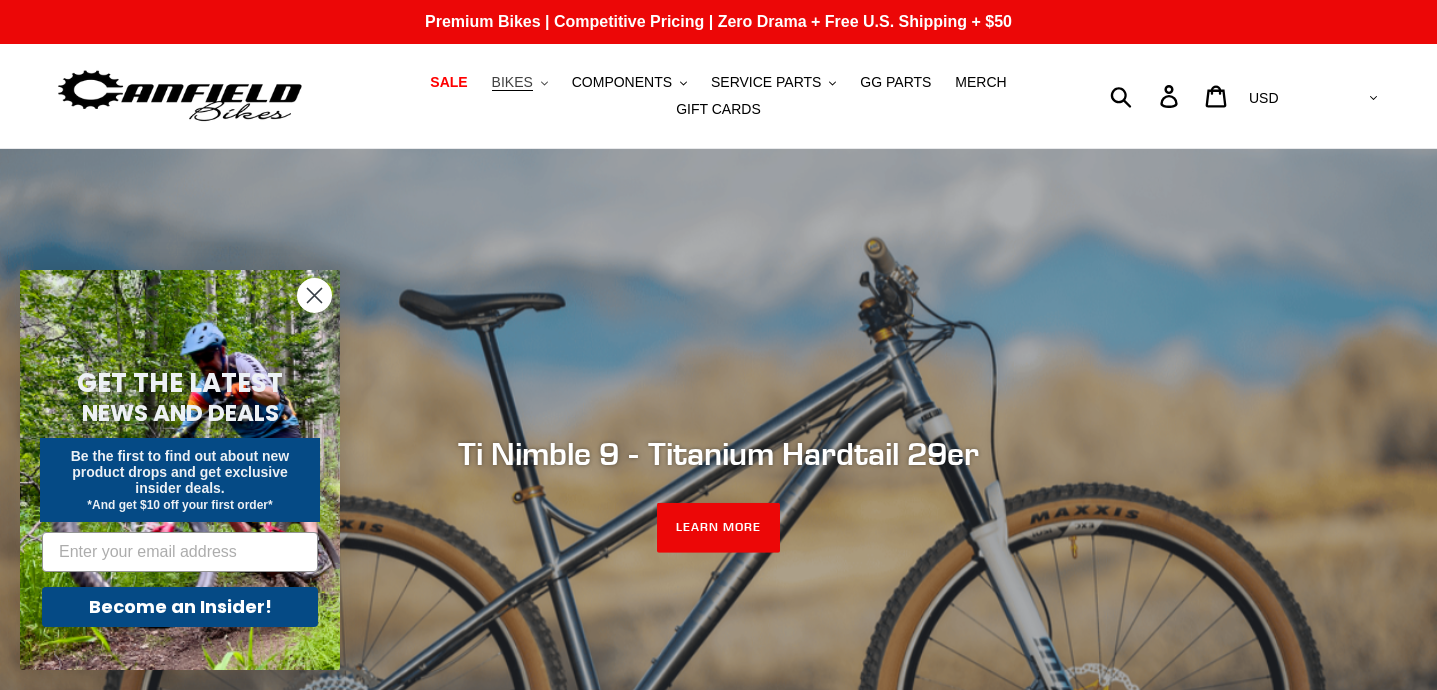 scroll, scrollTop: 0, scrollLeft: 0, axis: both 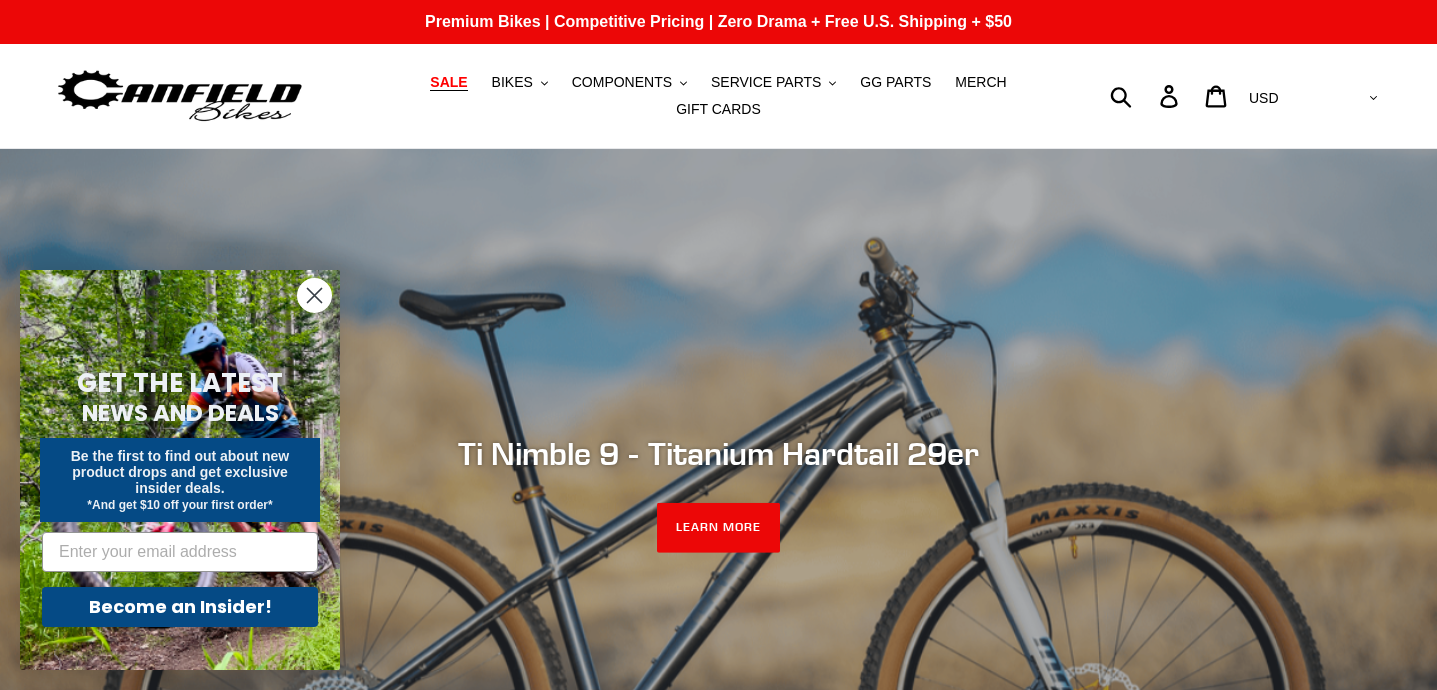 click on "SALE" at bounding box center (448, 82) 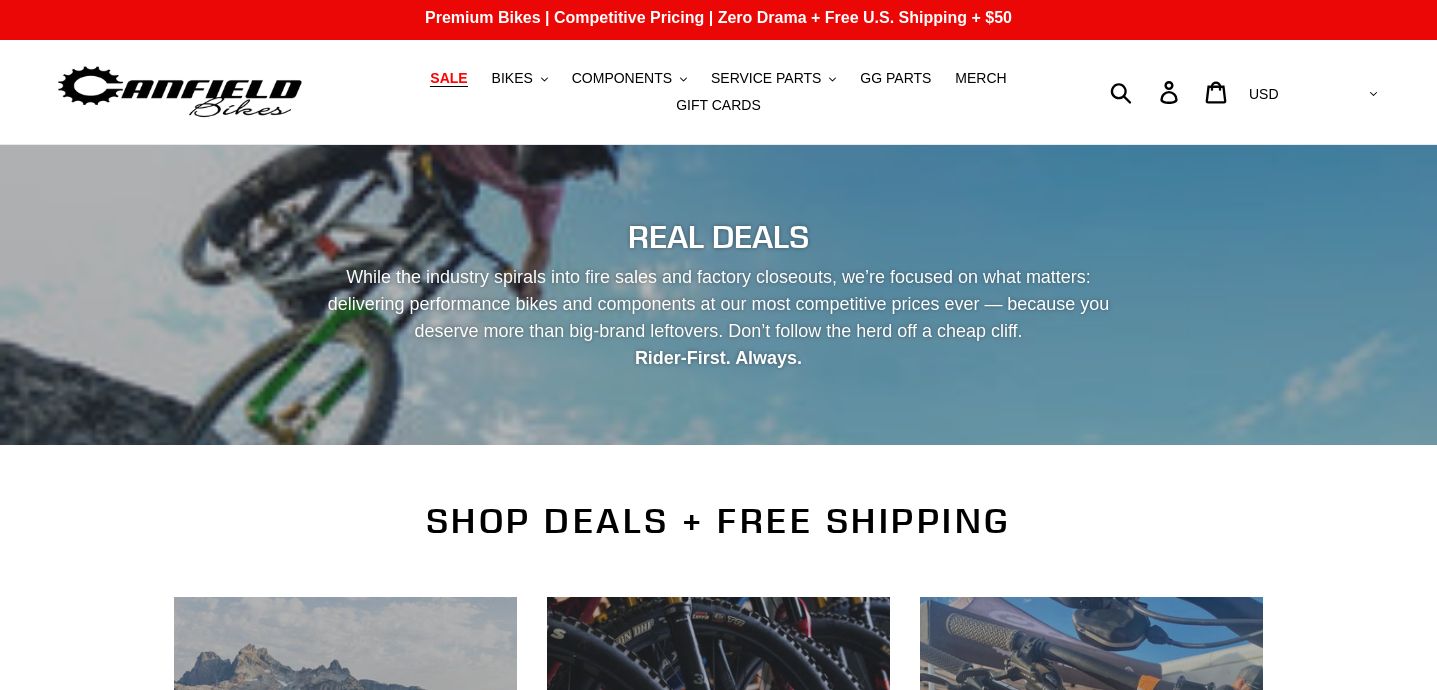 scroll, scrollTop: 4, scrollLeft: 0, axis: vertical 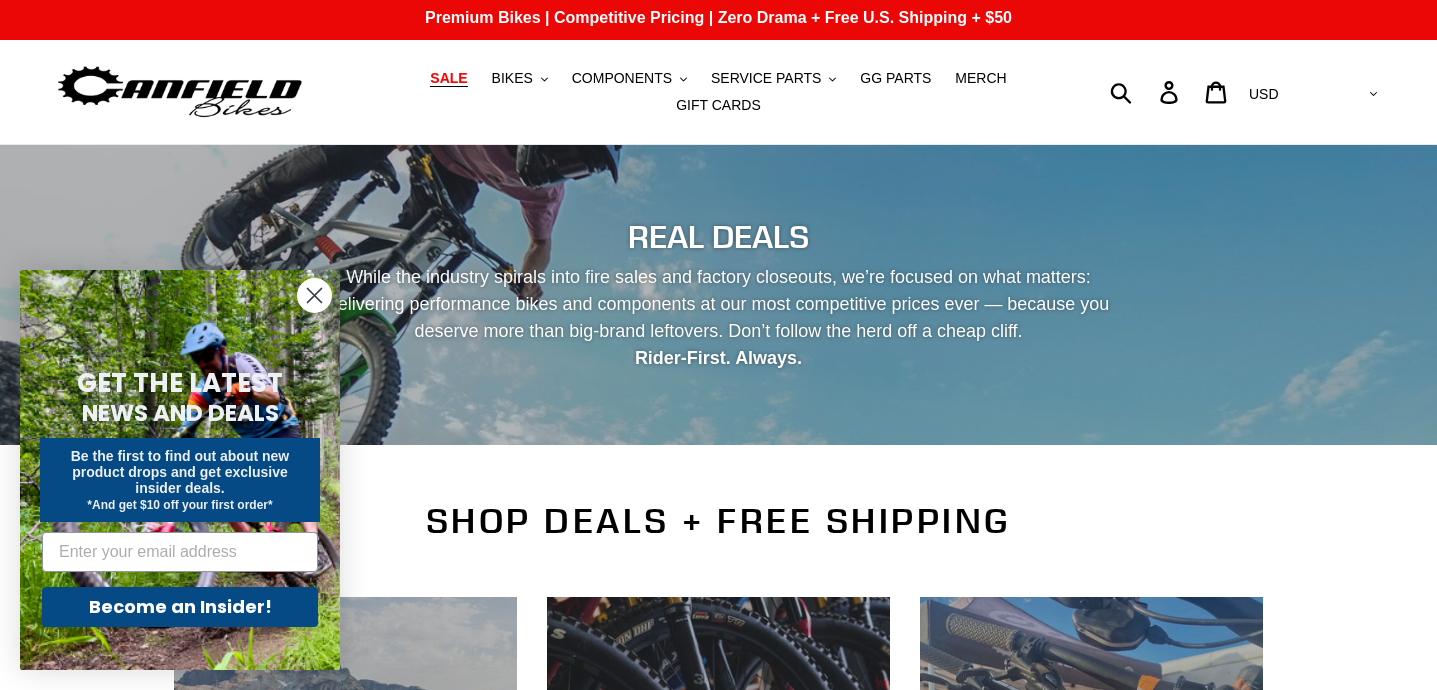 click 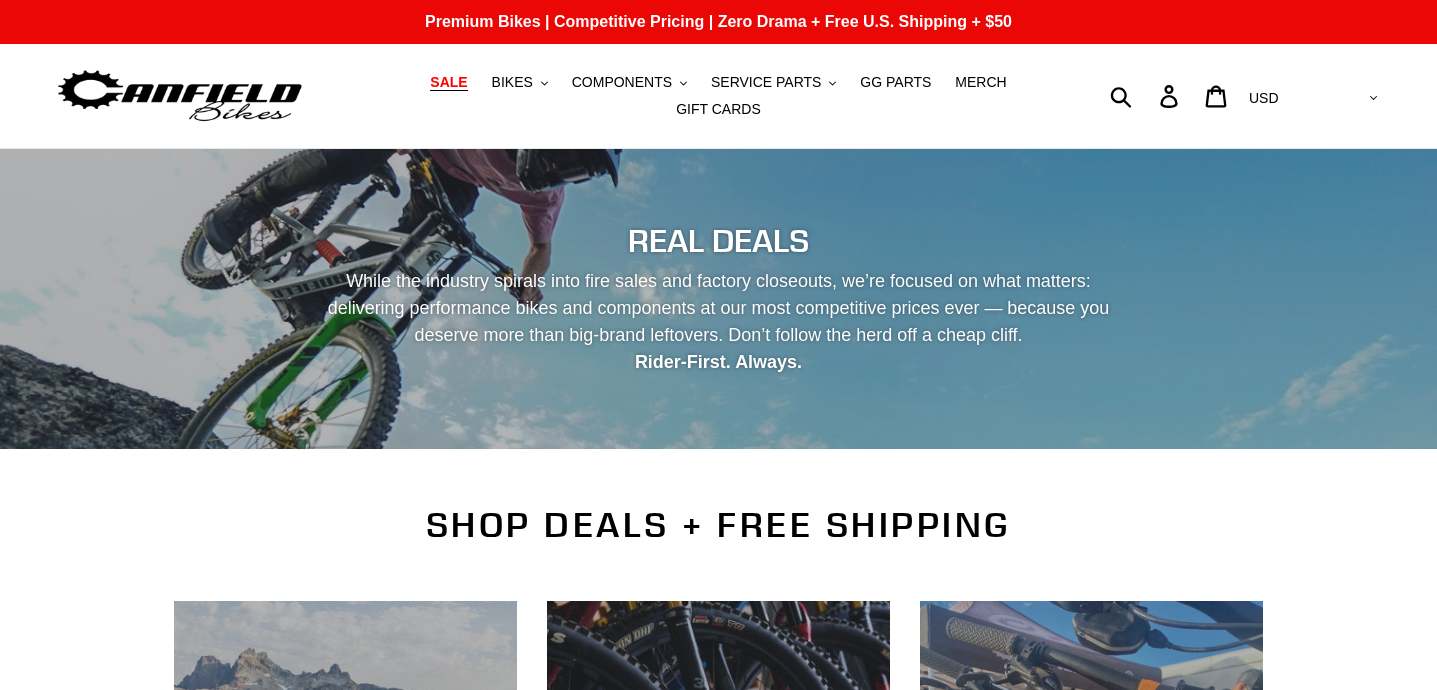 scroll, scrollTop: 6, scrollLeft: 0, axis: vertical 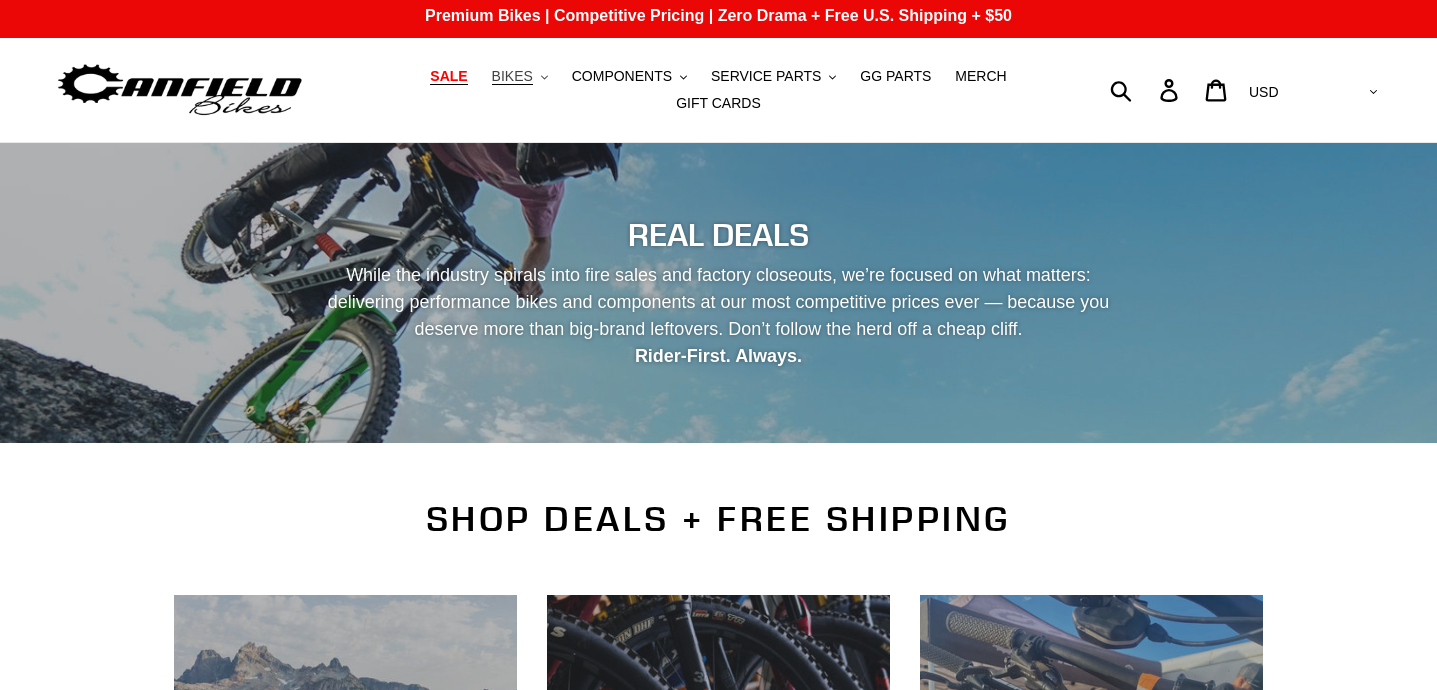 click on "BIKES" at bounding box center [512, 76] 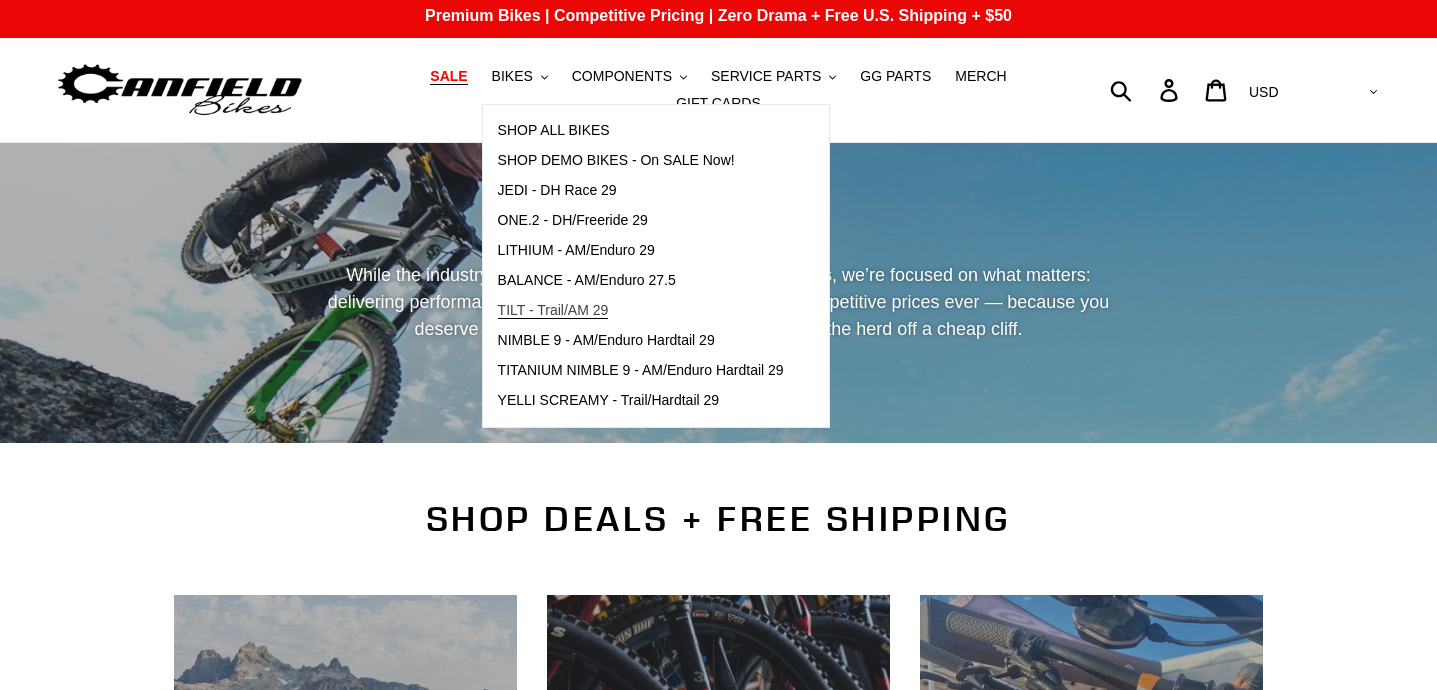 click on "TILT - Trail/AM 29" at bounding box center (553, 310) 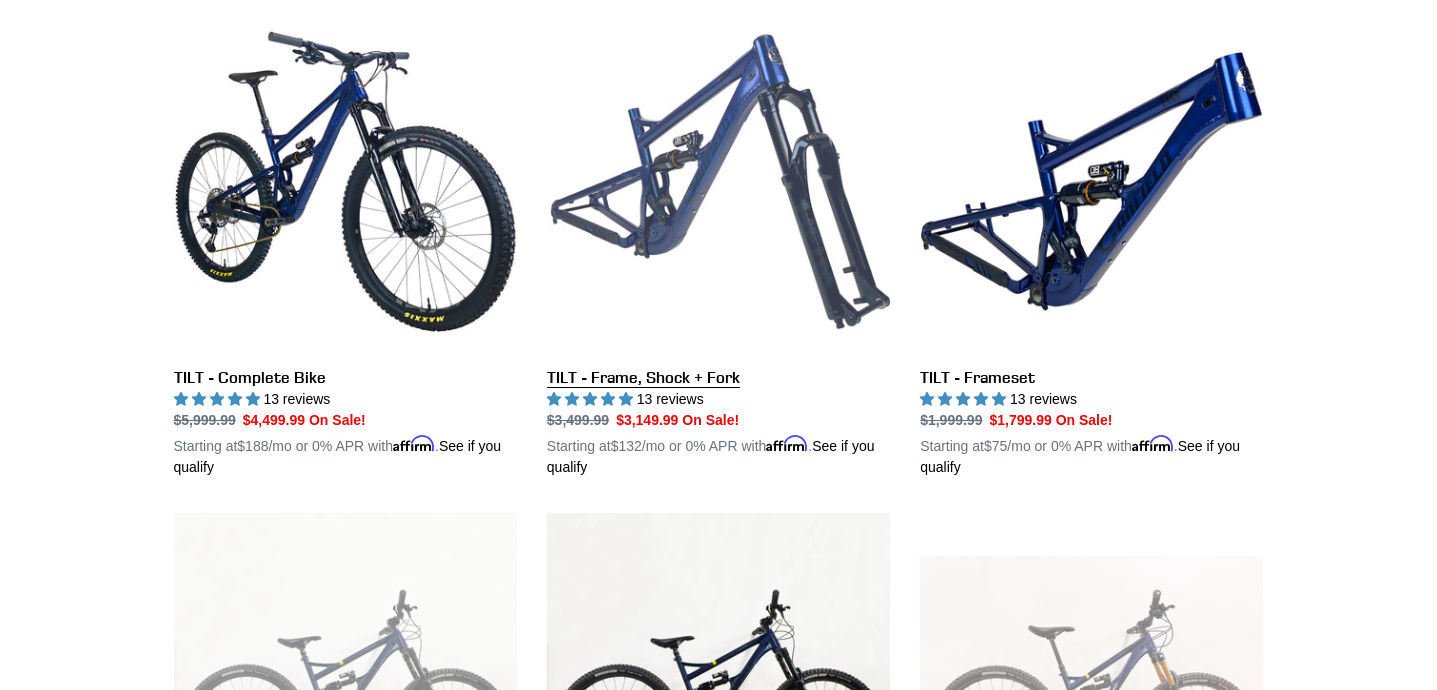 scroll, scrollTop: 589, scrollLeft: 0, axis: vertical 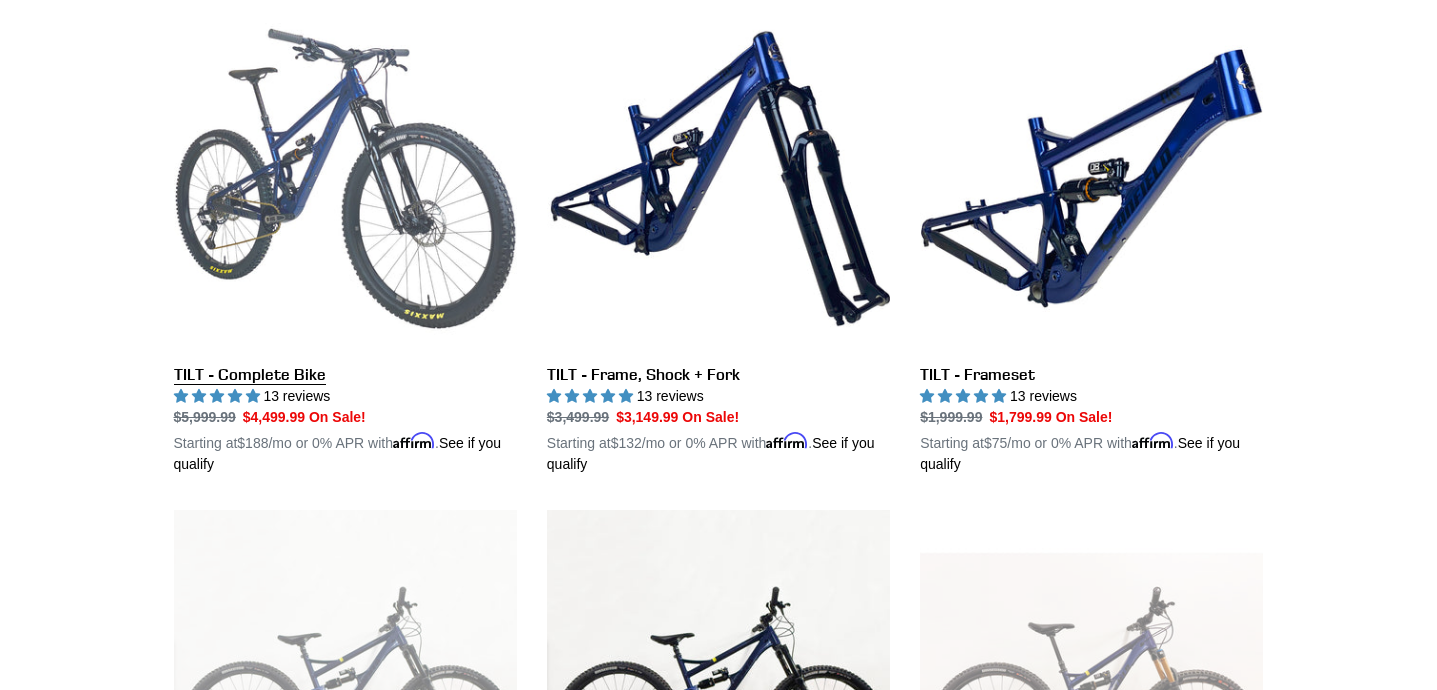 click on "TILT - Complete Bike" at bounding box center (345, 241) 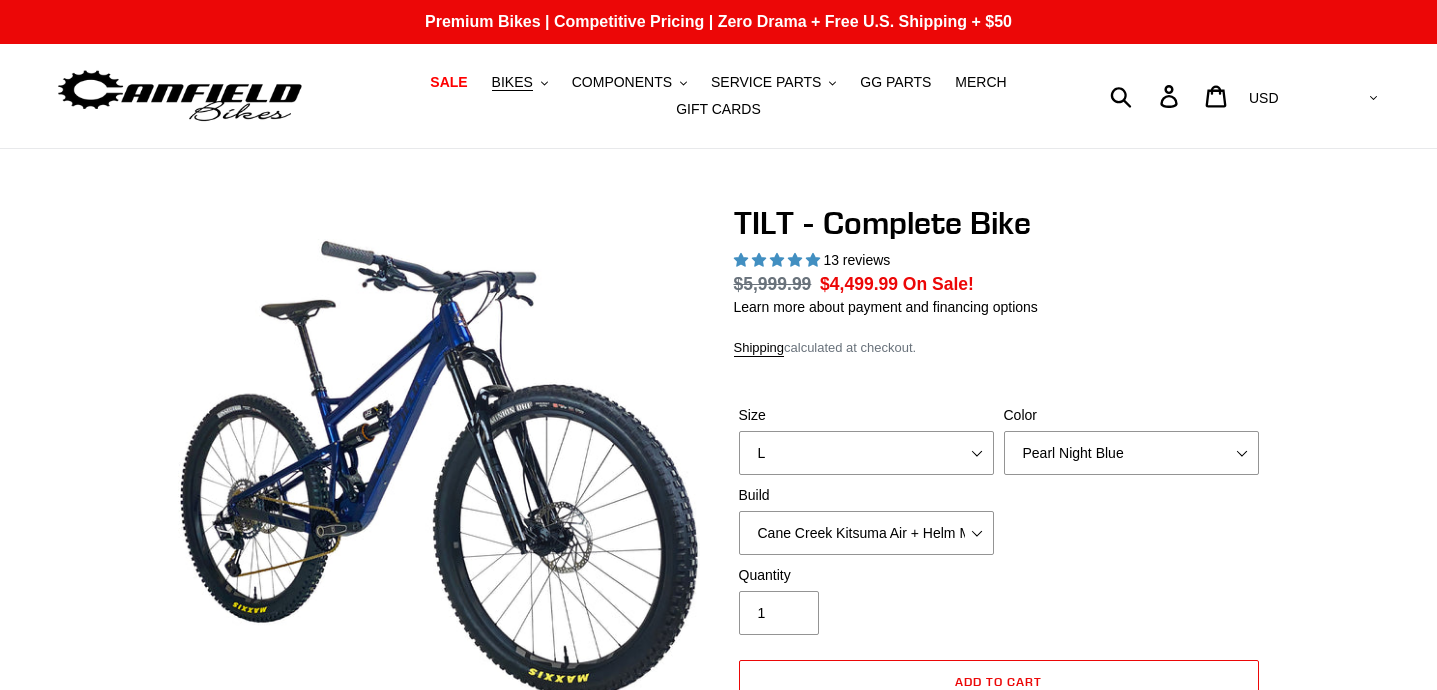 select on "L" 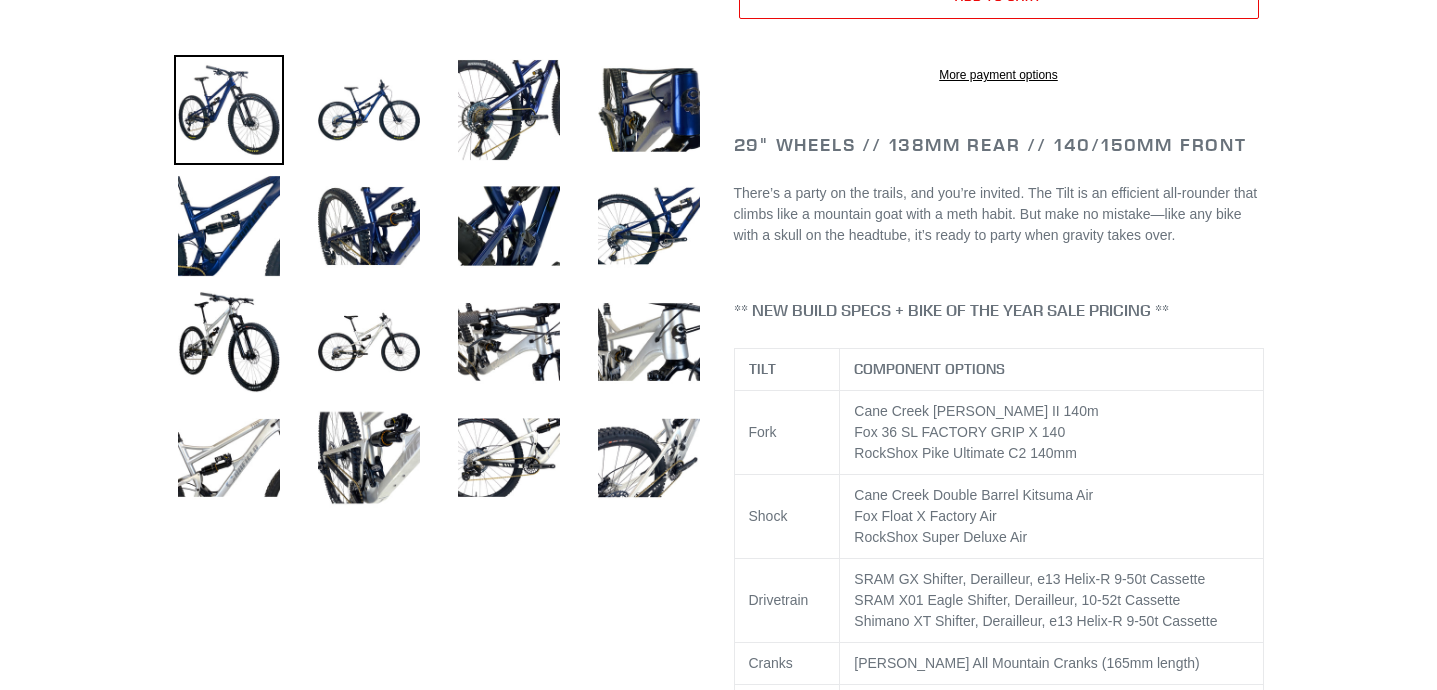 scroll, scrollTop: 699, scrollLeft: 0, axis: vertical 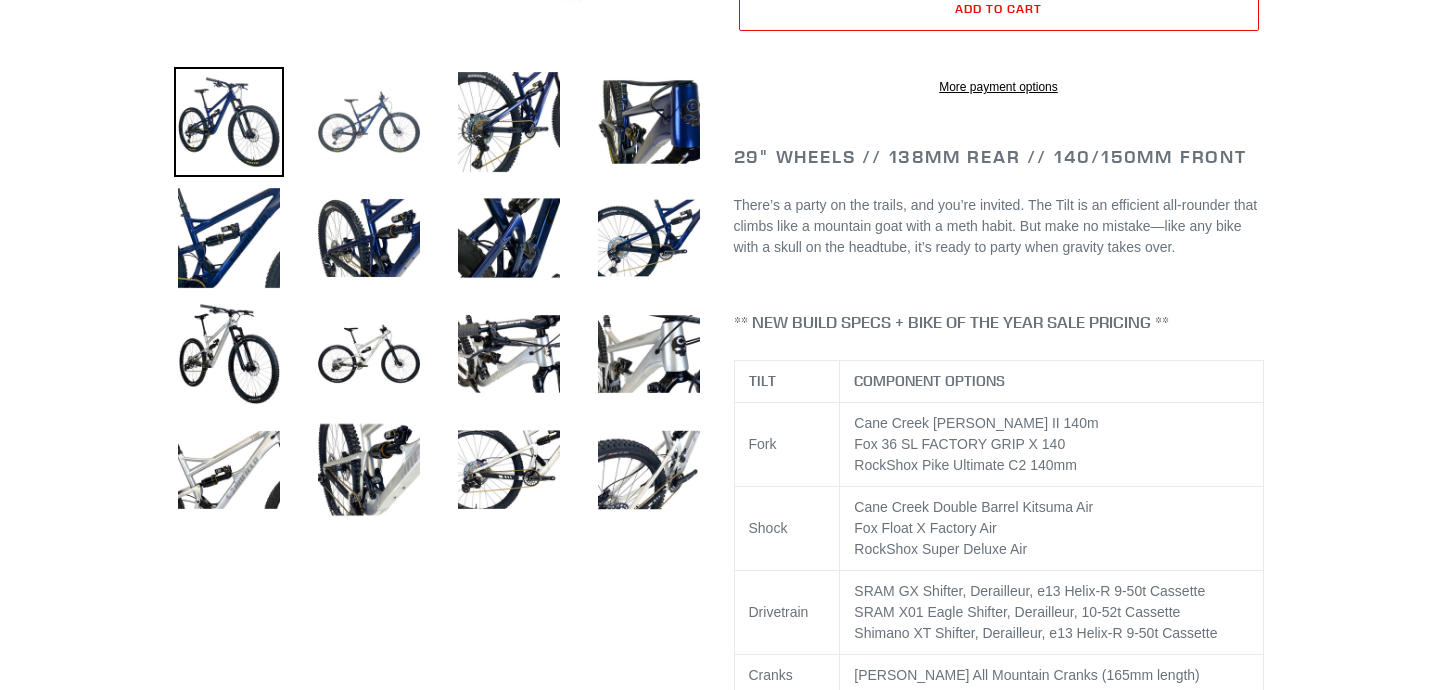 click at bounding box center (369, 122) 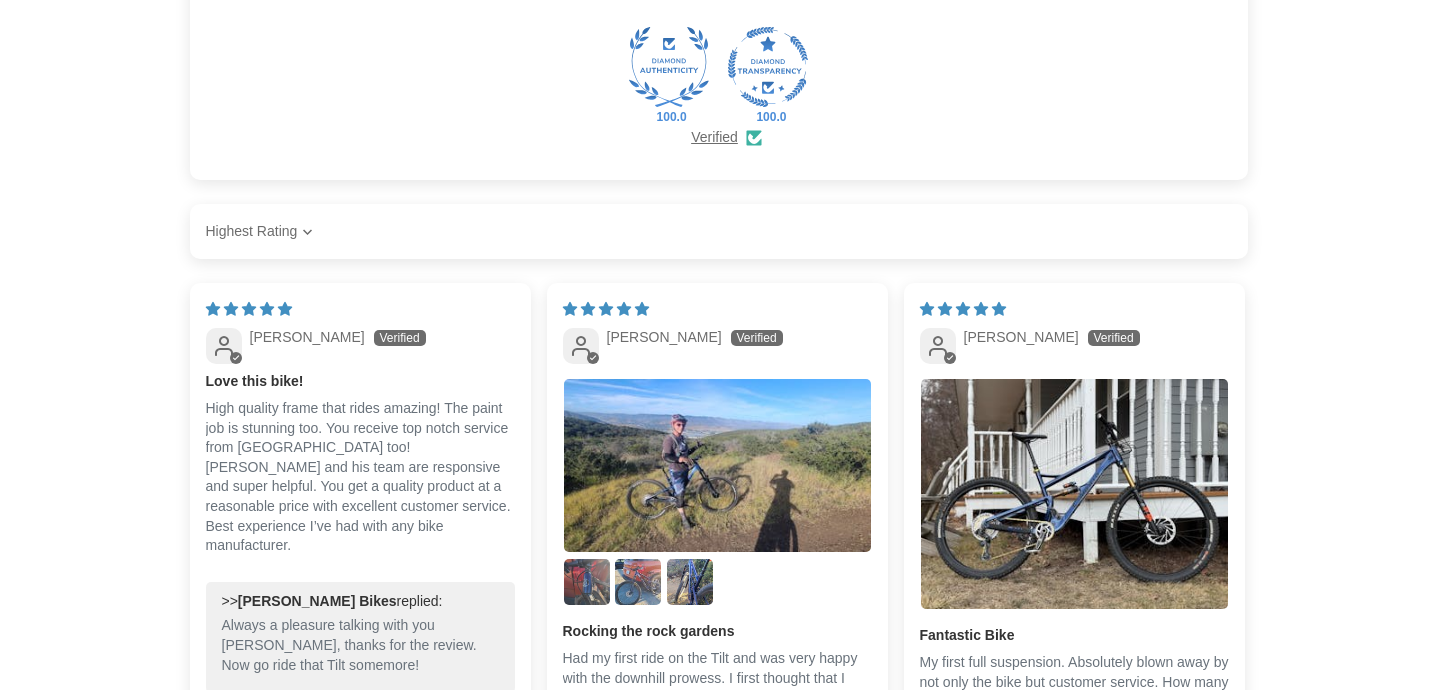 scroll, scrollTop: 4432, scrollLeft: 0, axis: vertical 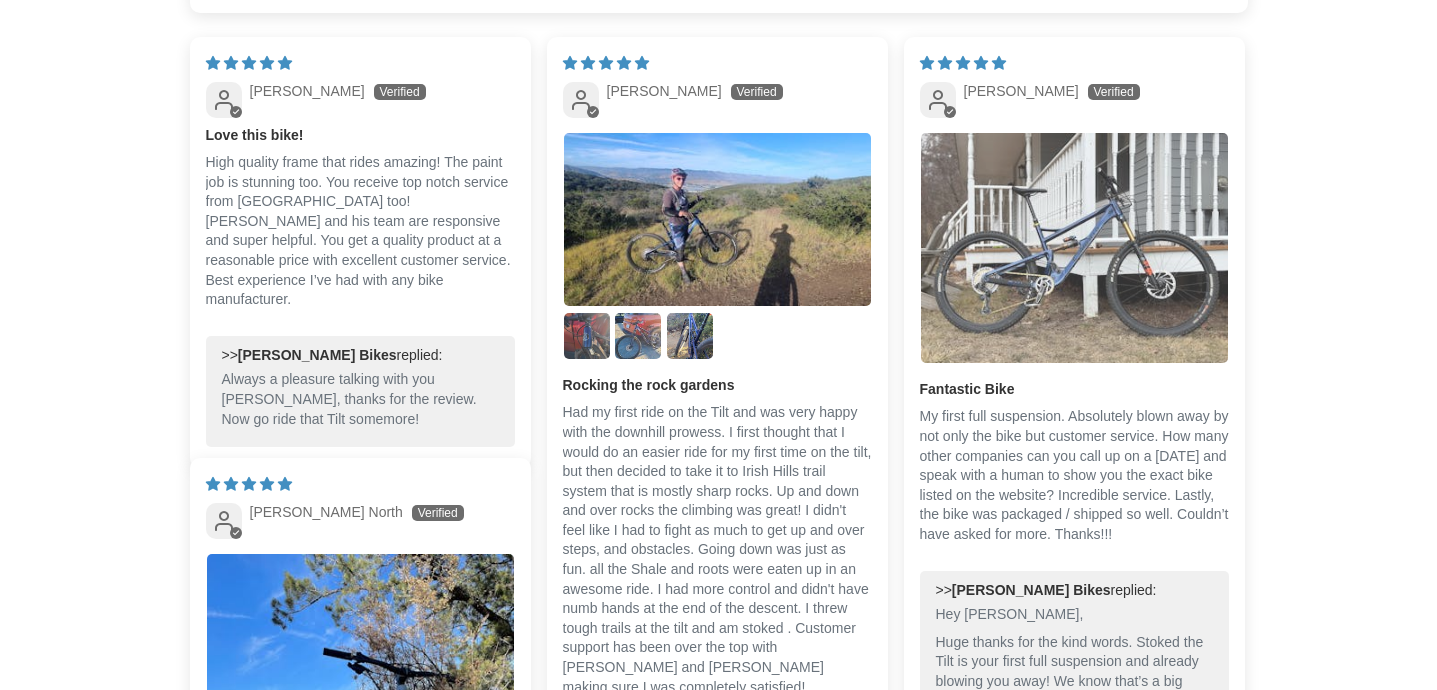 click at bounding box center [1074, 248] 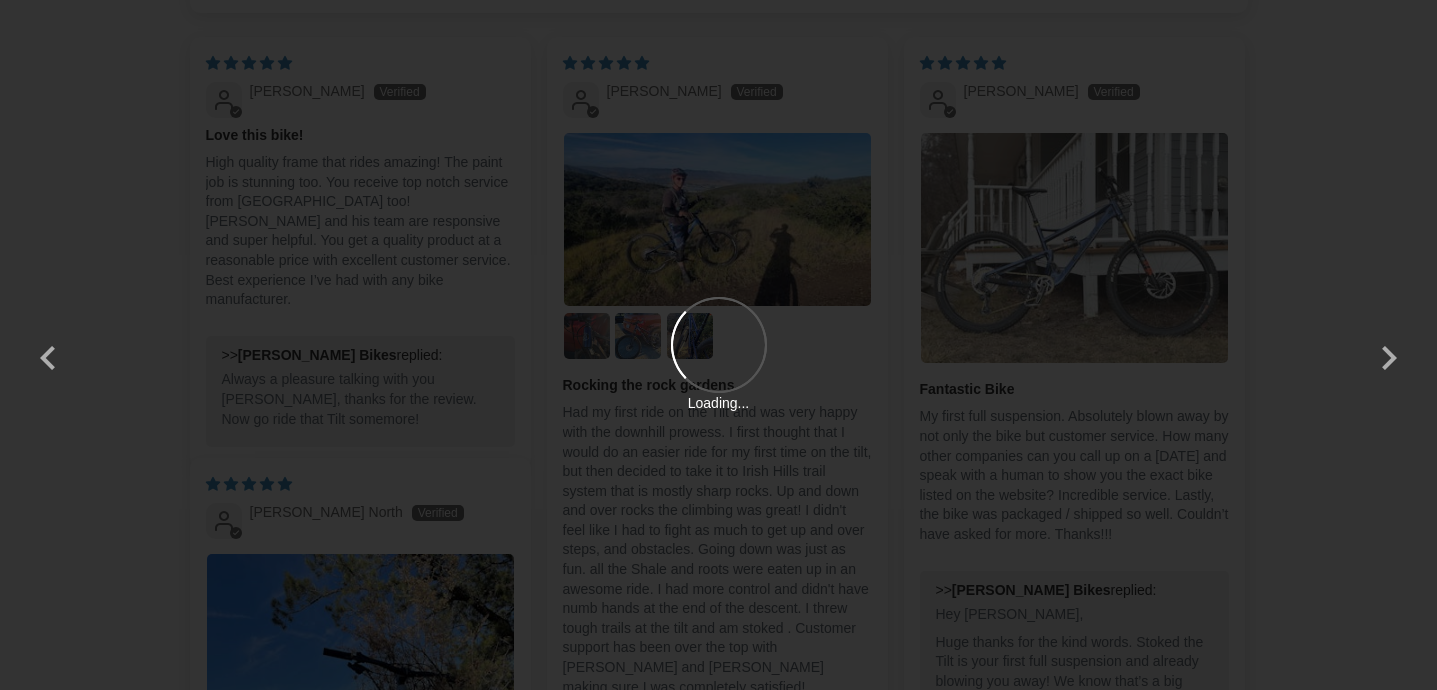scroll, scrollTop: 0, scrollLeft: 0, axis: both 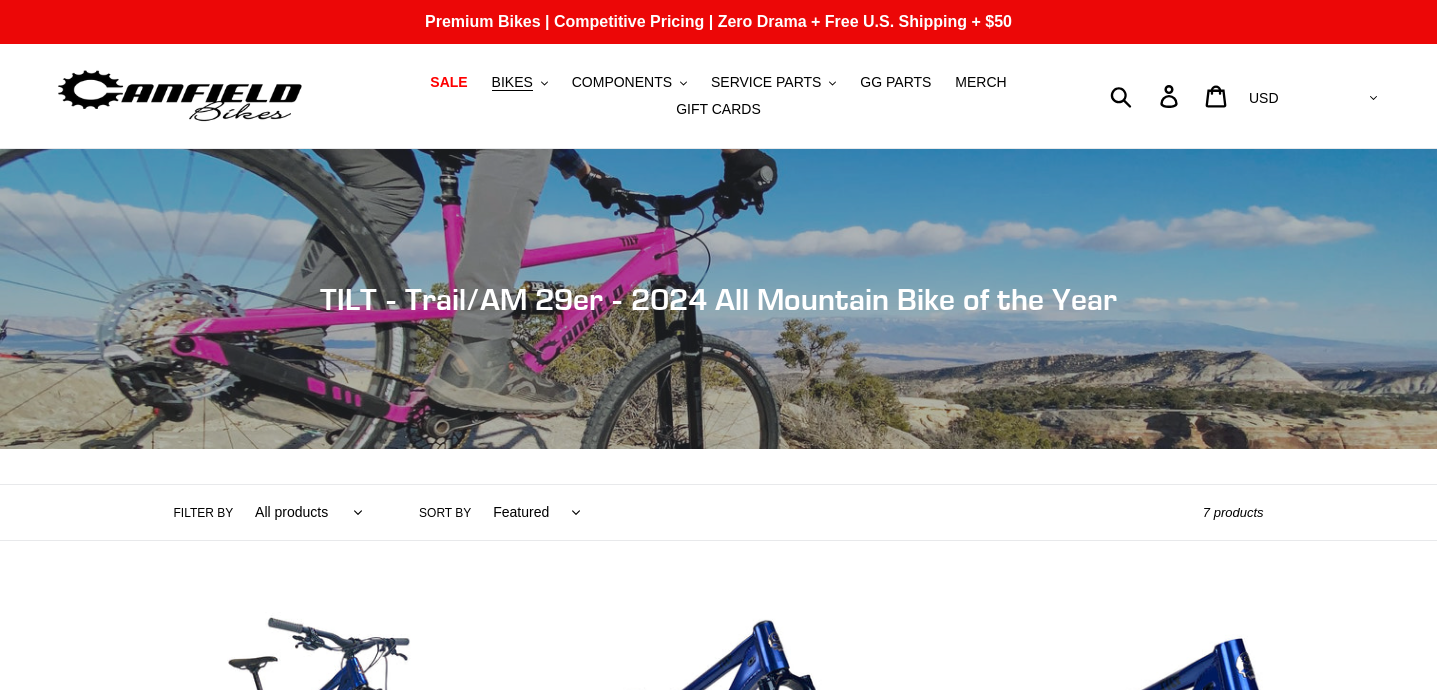 click at bounding box center (180, 96) 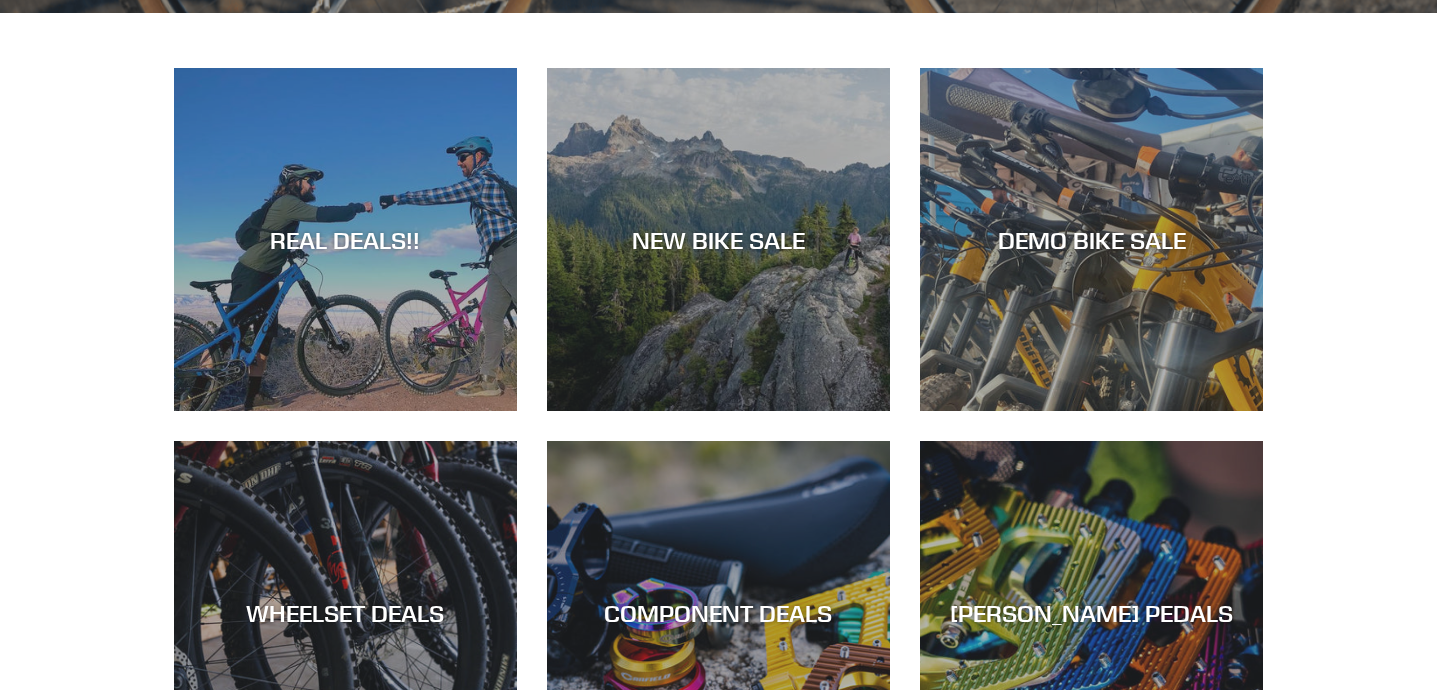 scroll, scrollTop: 819, scrollLeft: 0, axis: vertical 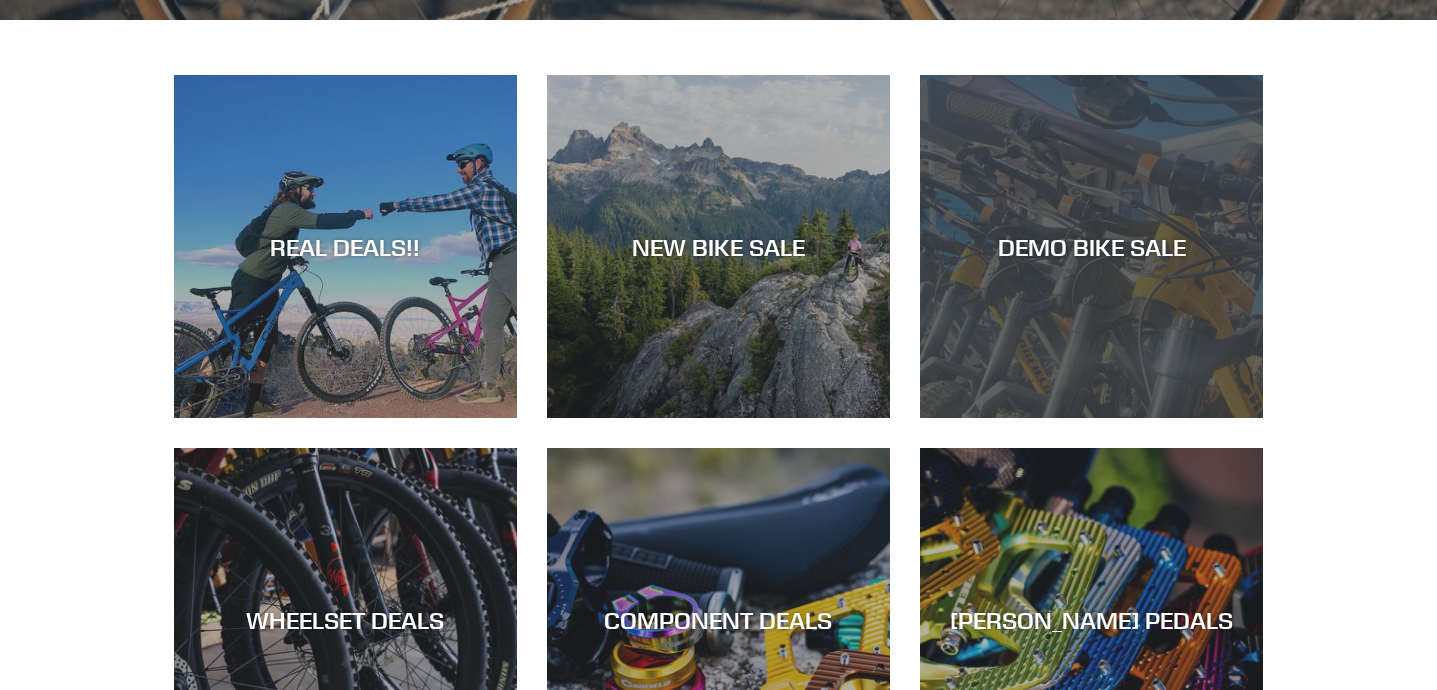 click on "DEMO BIKE SALE" at bounding box center [1091, 418] 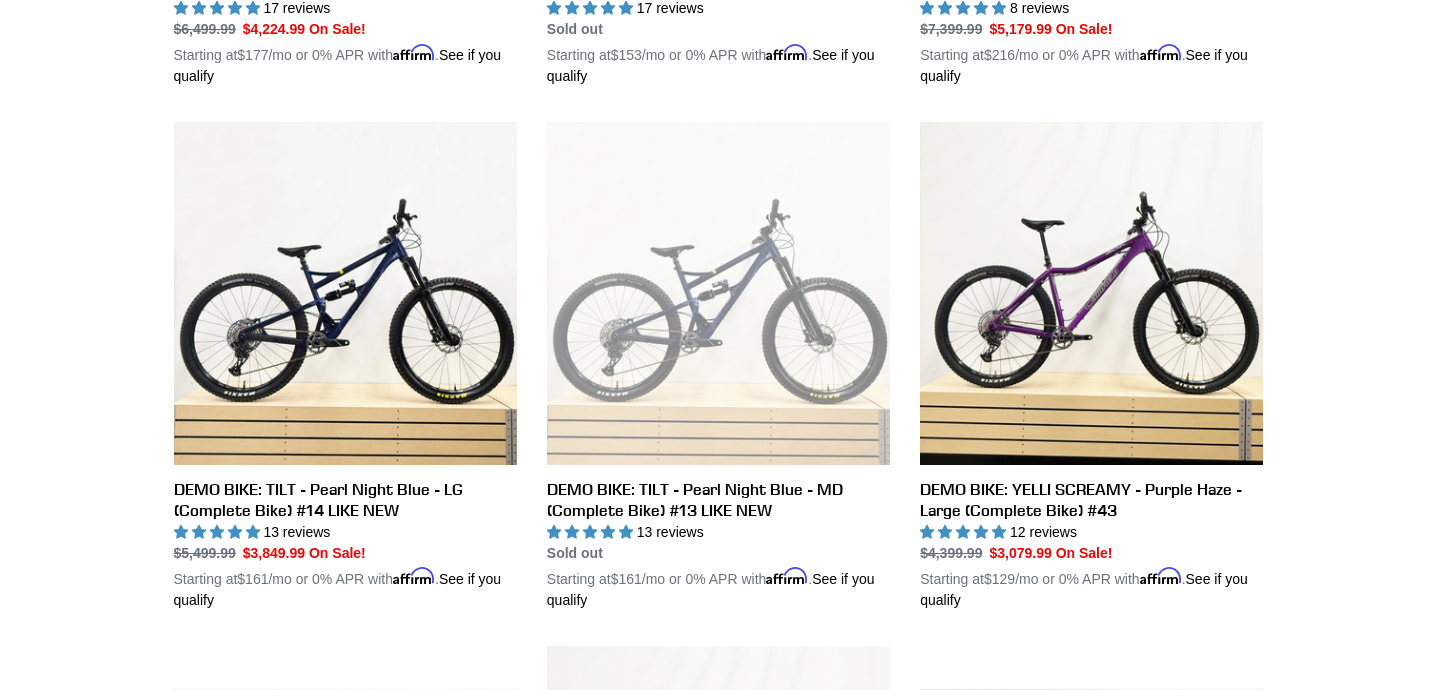 scroll, scrollTop: 1537, scrollLeft: 0, axis: vertical 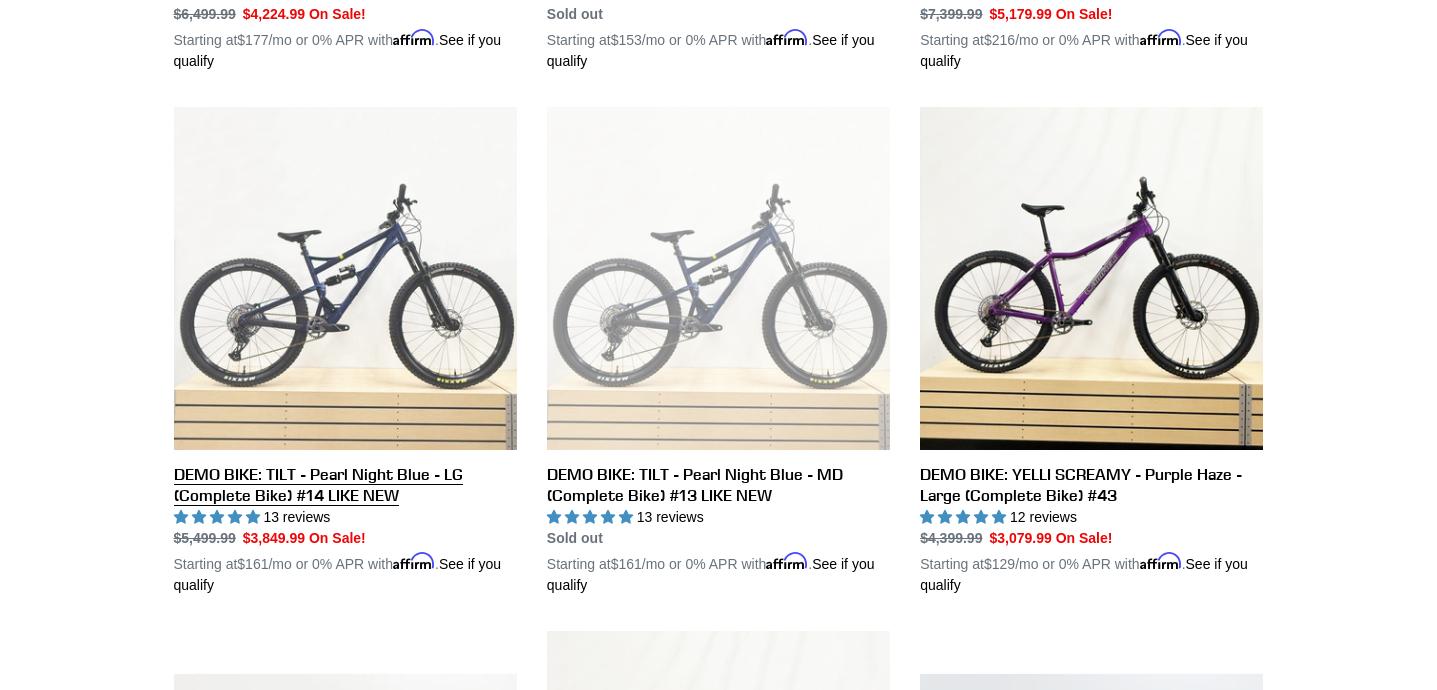 click on "DEMO BIKE: TILT - Pearl Night Blue - LG (Complete Bike) #14 LIKE NEW" at bounding box center [345, 351] 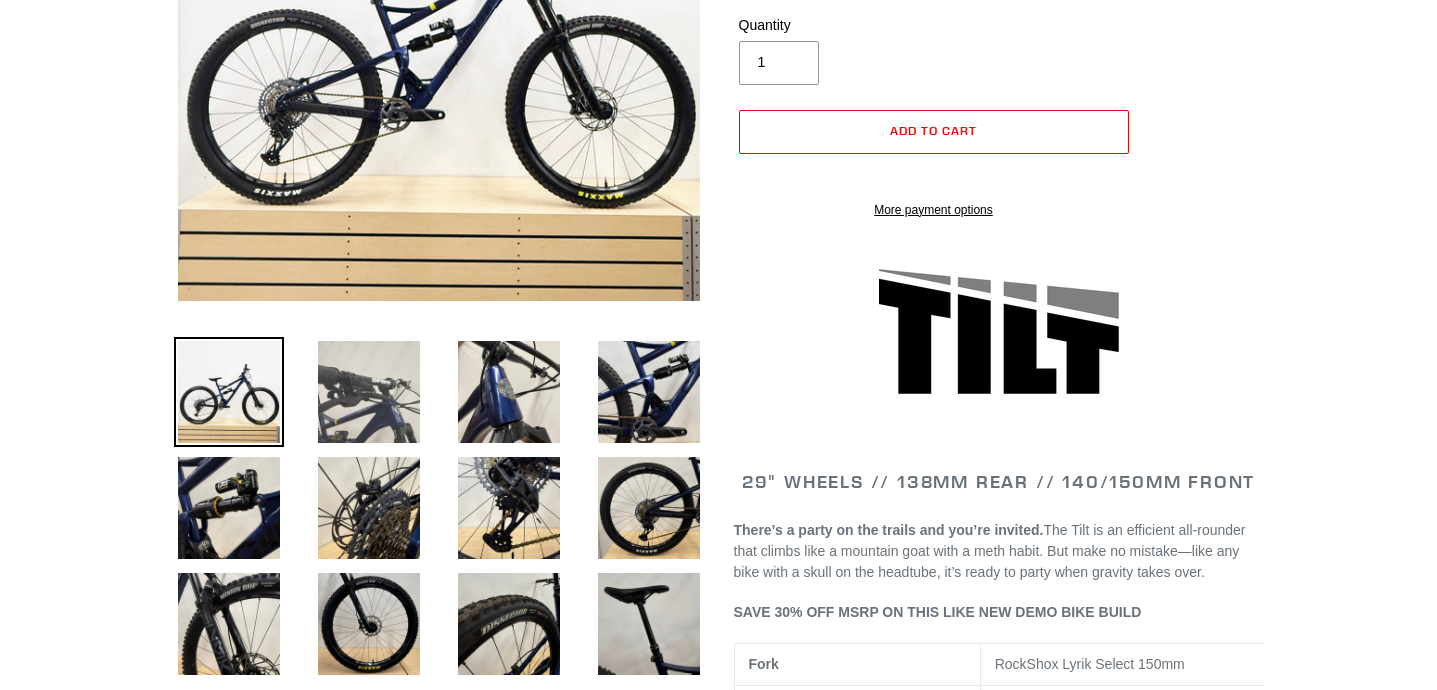 click at bounding box center (369, 392) 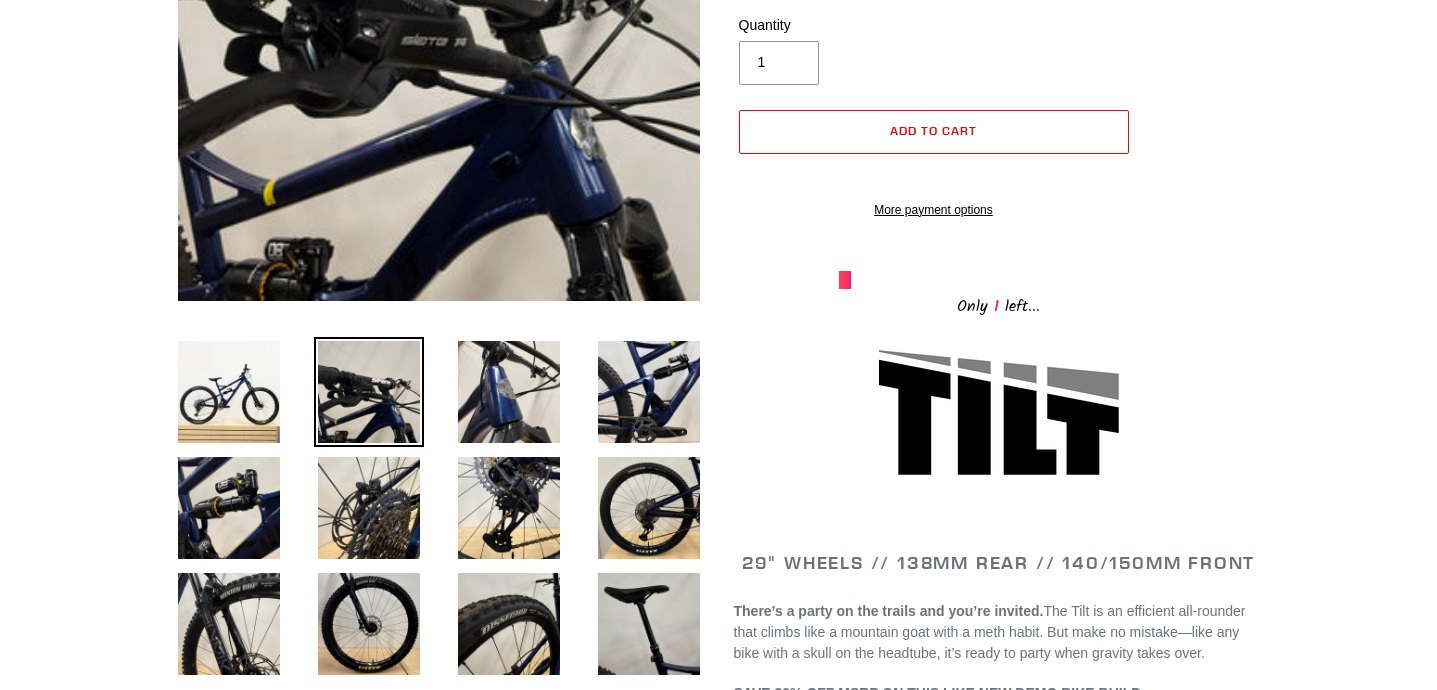 scroll, scrollTop: 429, scrollLeft: 0, axis: vertical 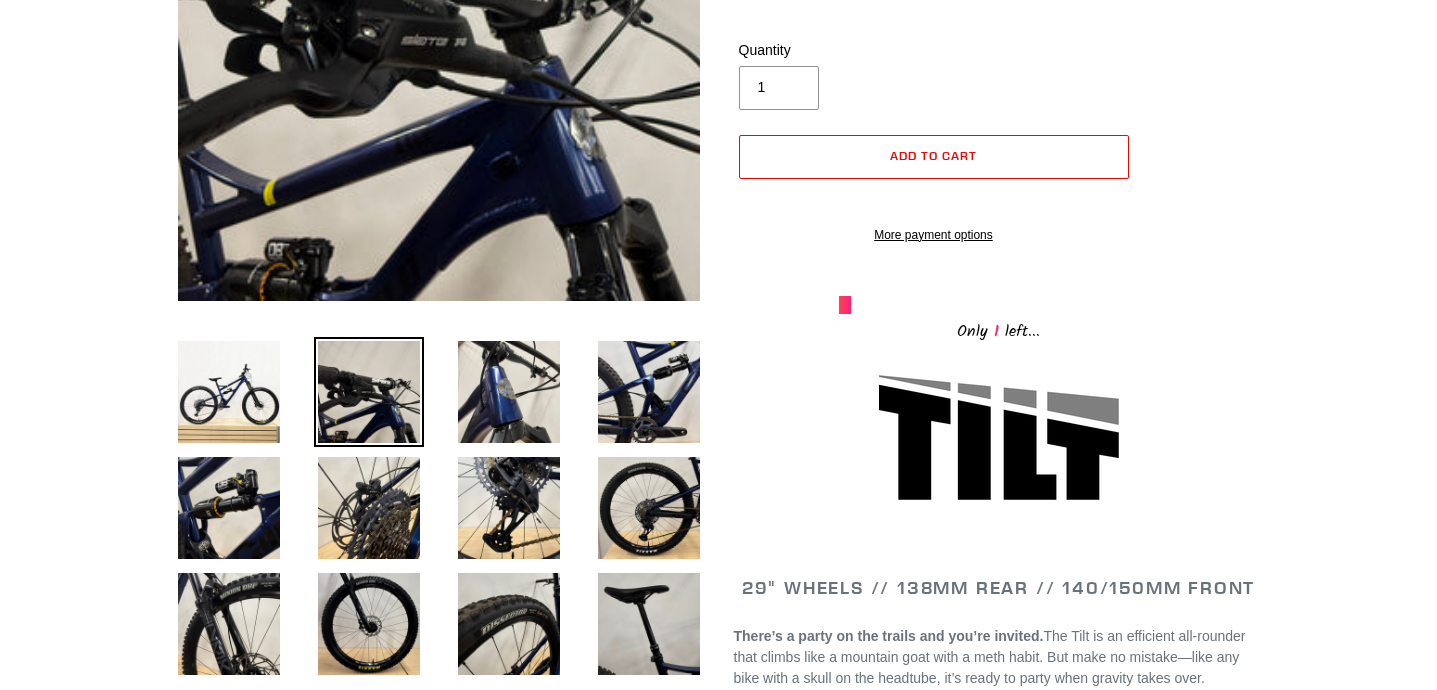 click at bounding box center [439, 42] 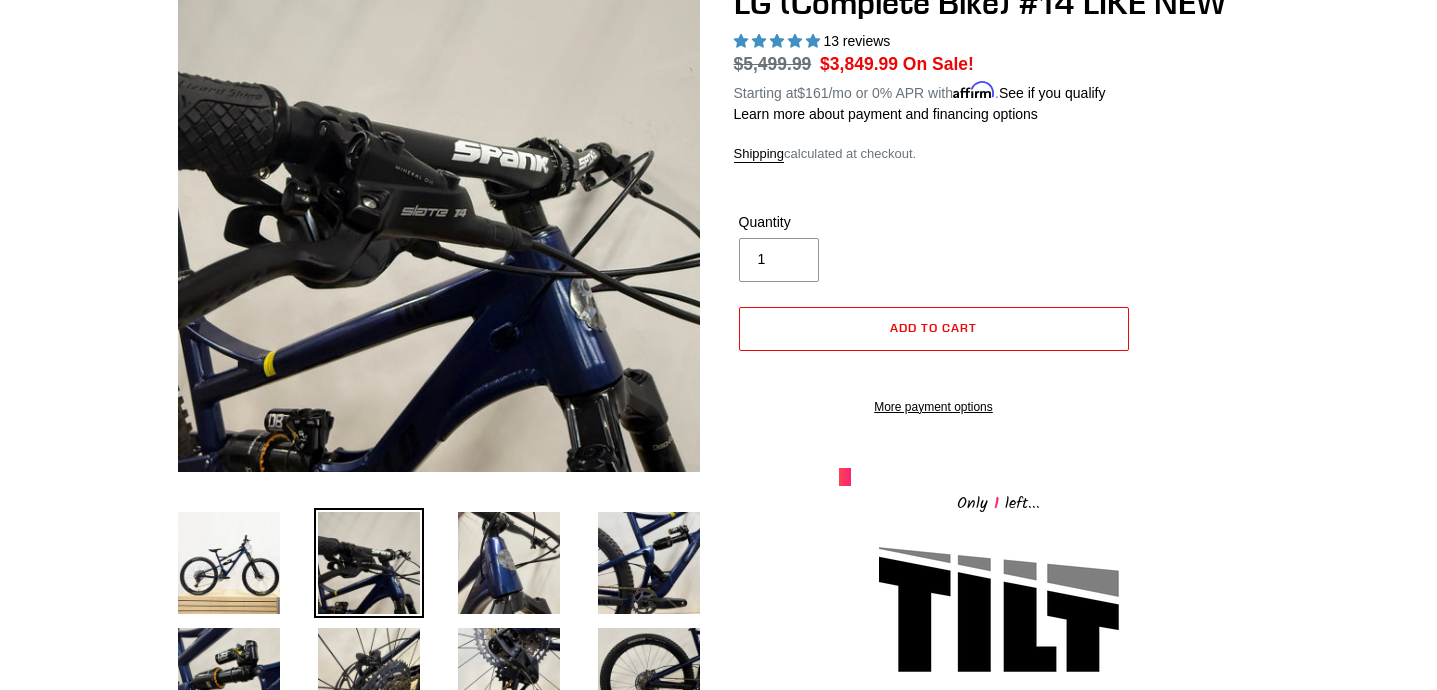 select on "highest-rating" 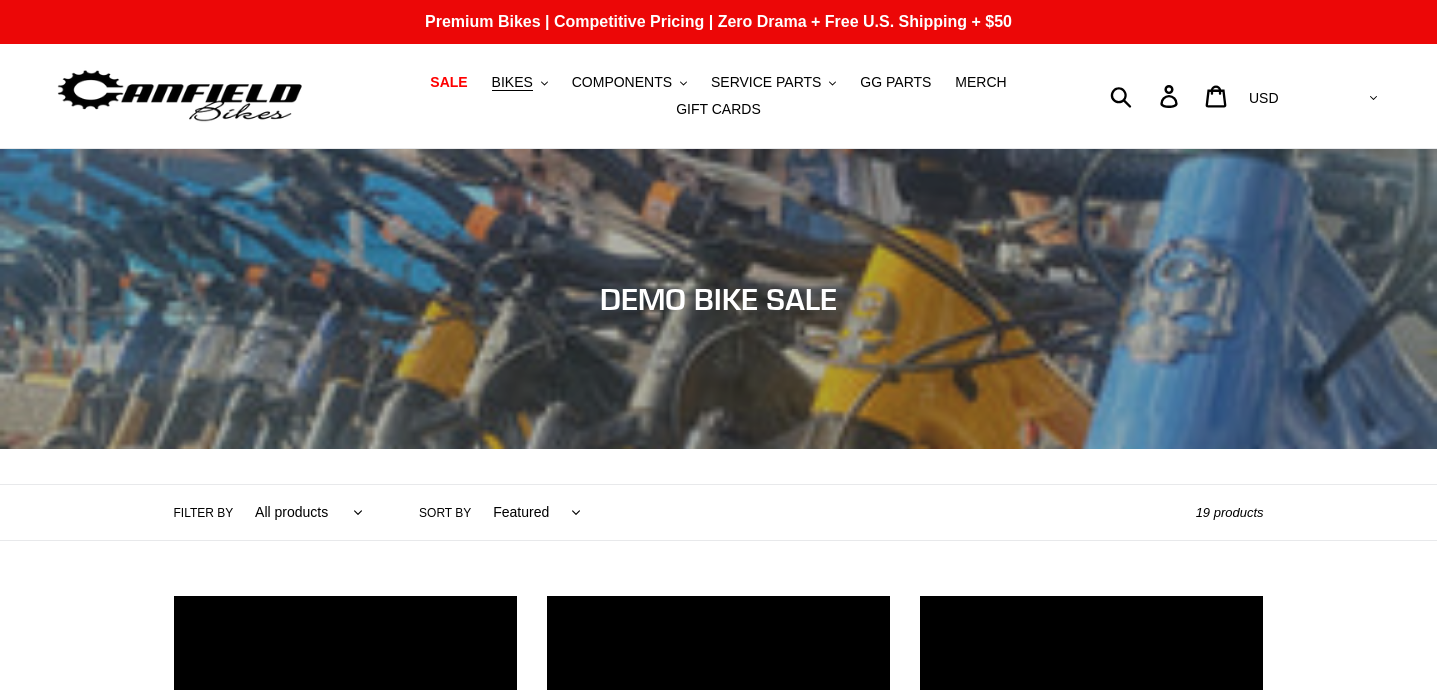 scroll, scrollTop: 1537, scrollLeft: 0, axis: vertical 